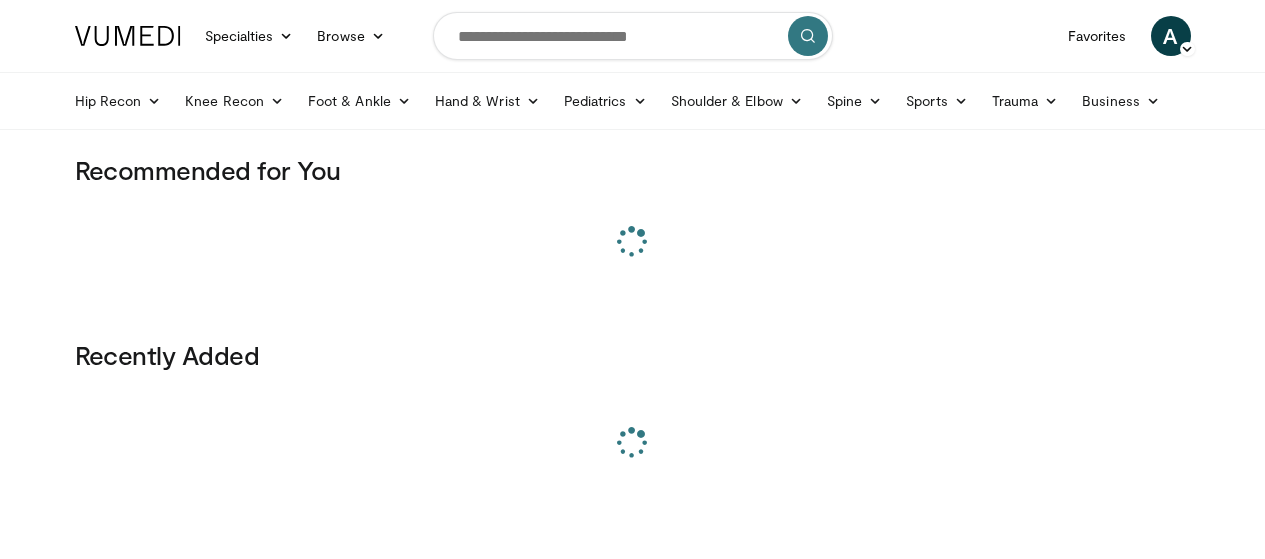 scroll, scrollTop: 0, scrollLeft: 0, axis: both 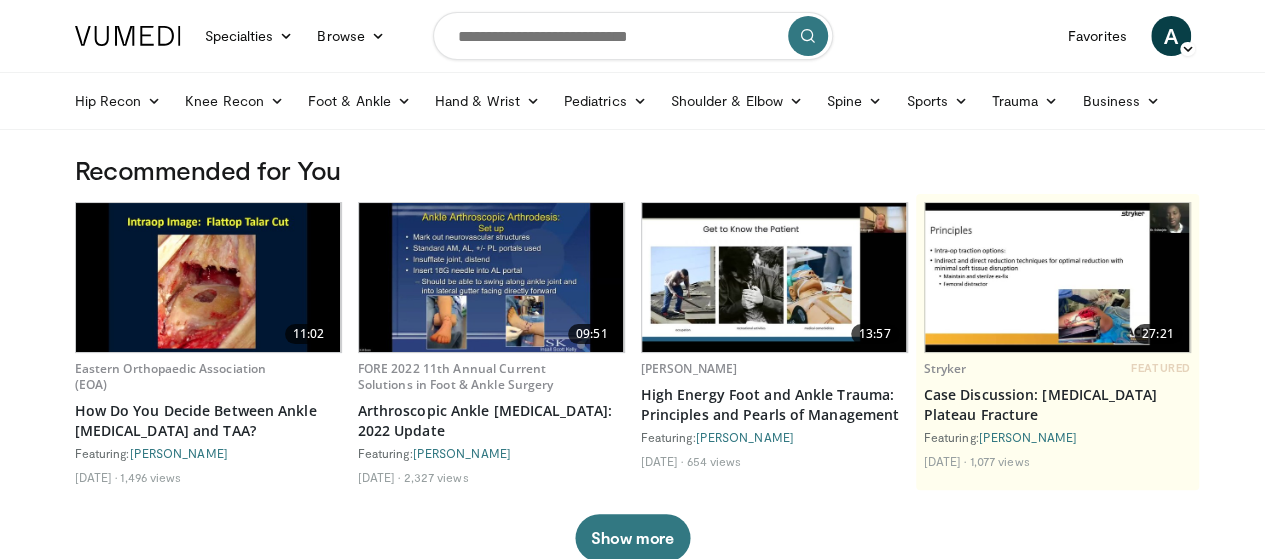 click at bounding box center [633, 36] 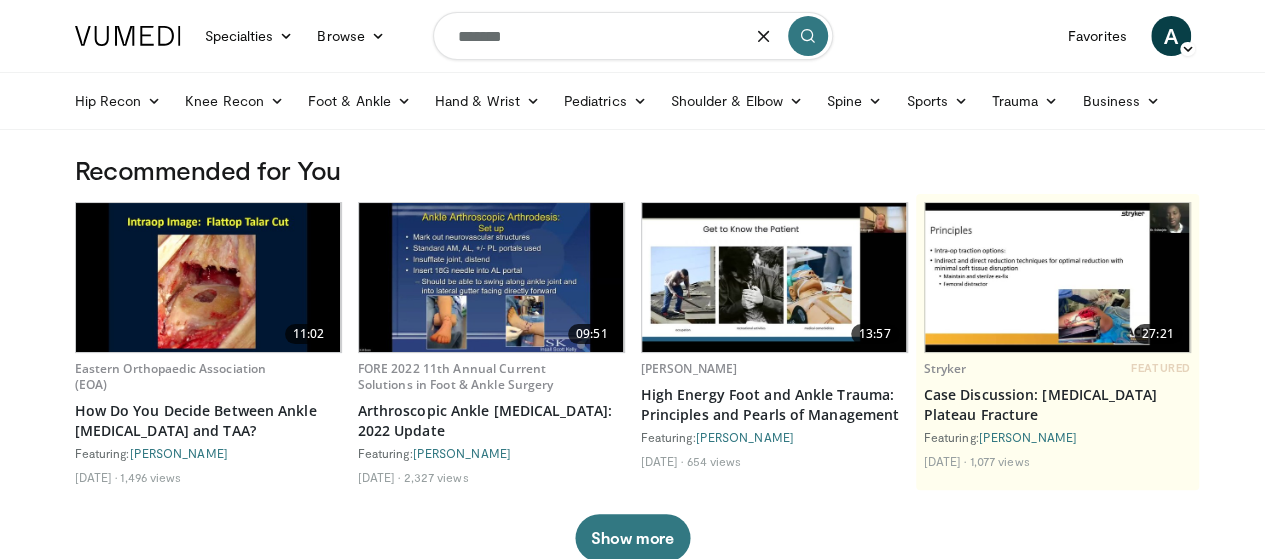 type on "*******" 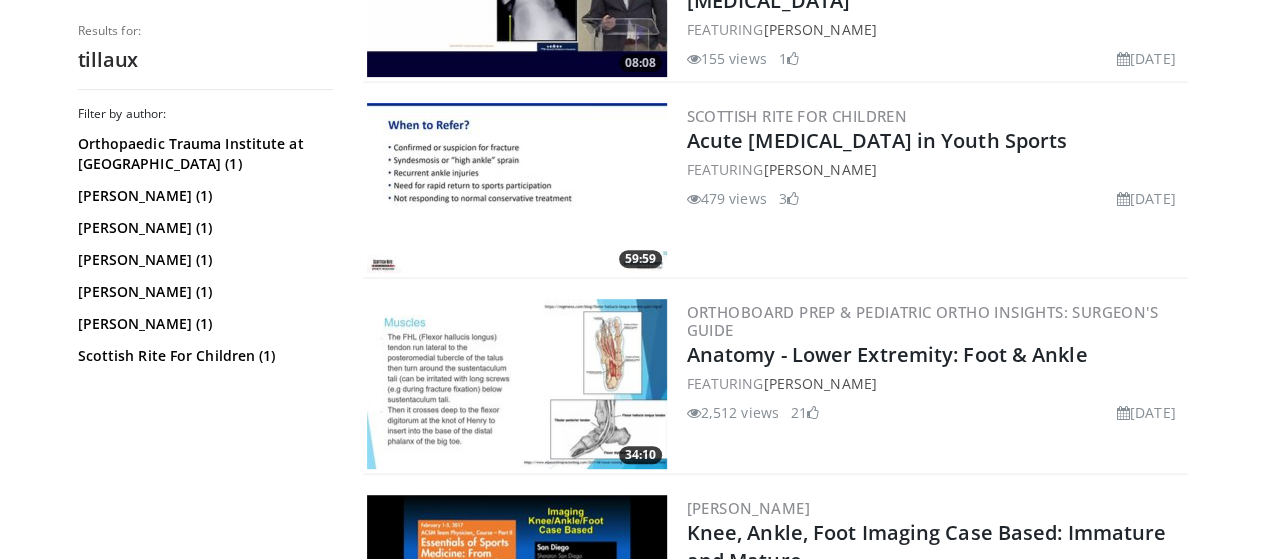 scroll, scrollTop: 0, scrollLeft: 0, axis: both 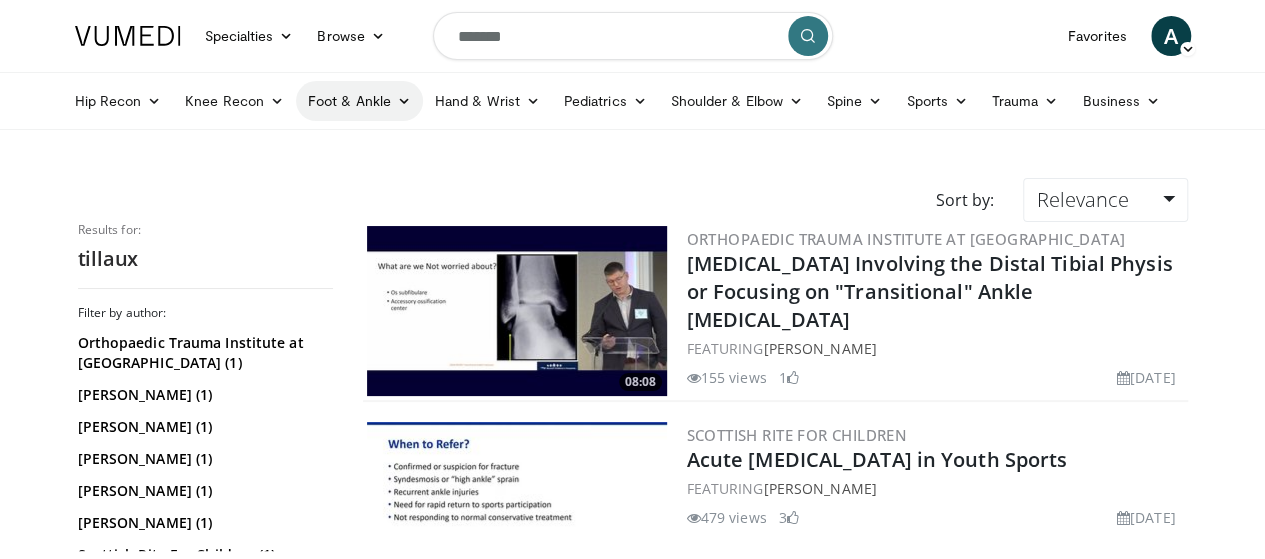 click on "Foot & Ankle" at bounding box center (359, 101) 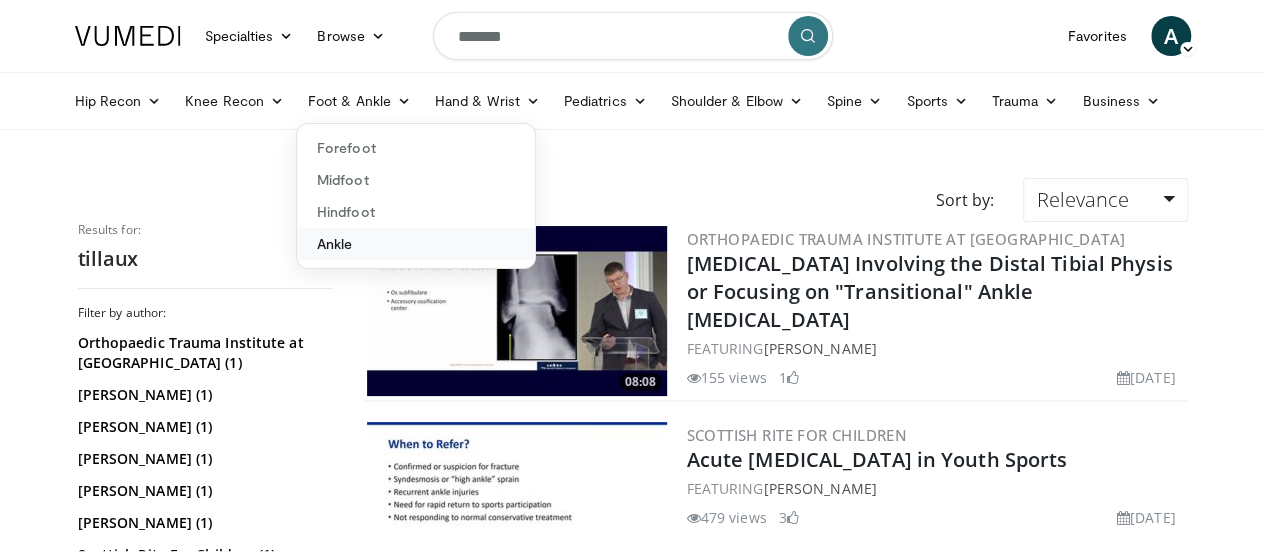 click on "Ankle" at bounding box center [416, 244] 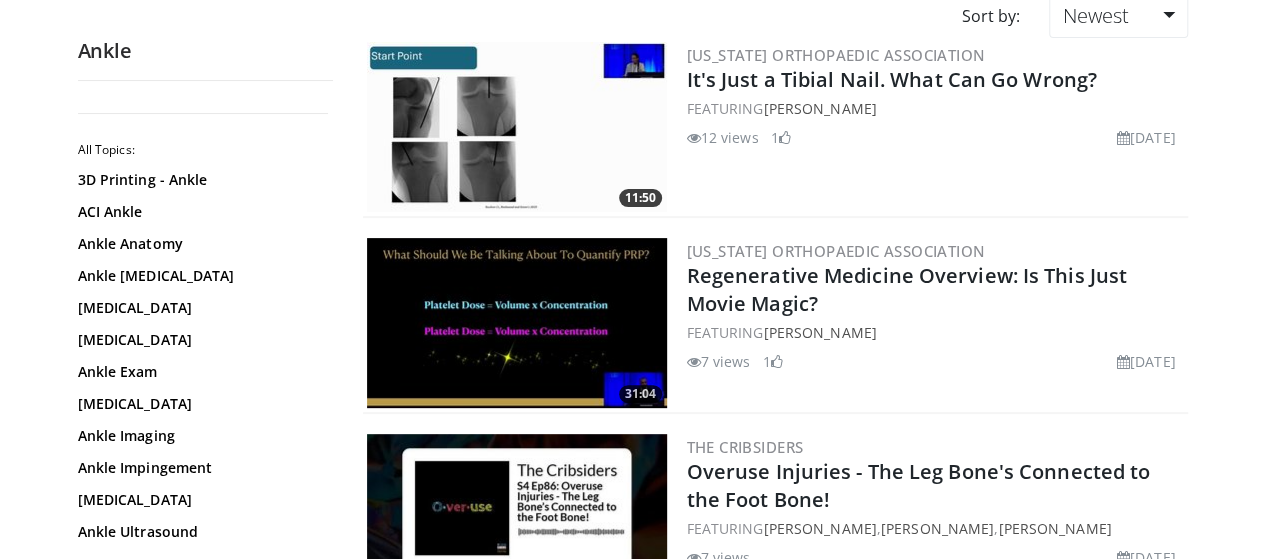 scroll, scrollTop: 186, scrollLeft: 0, axis: vertical 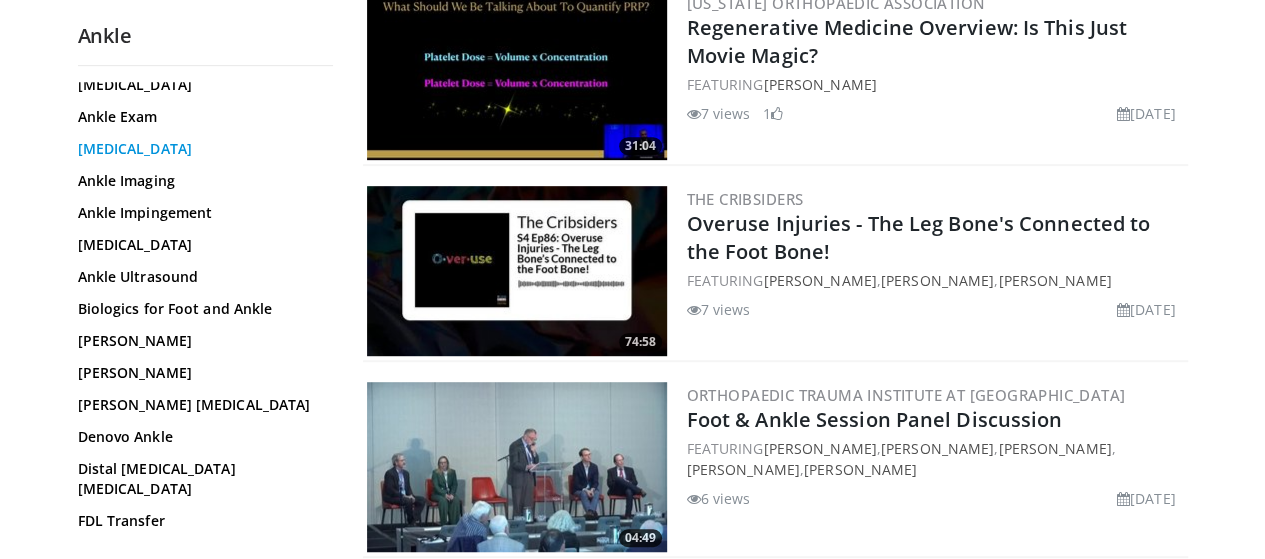 click on "[MEDICAL_DATA]" at bounding box center [200, 149] 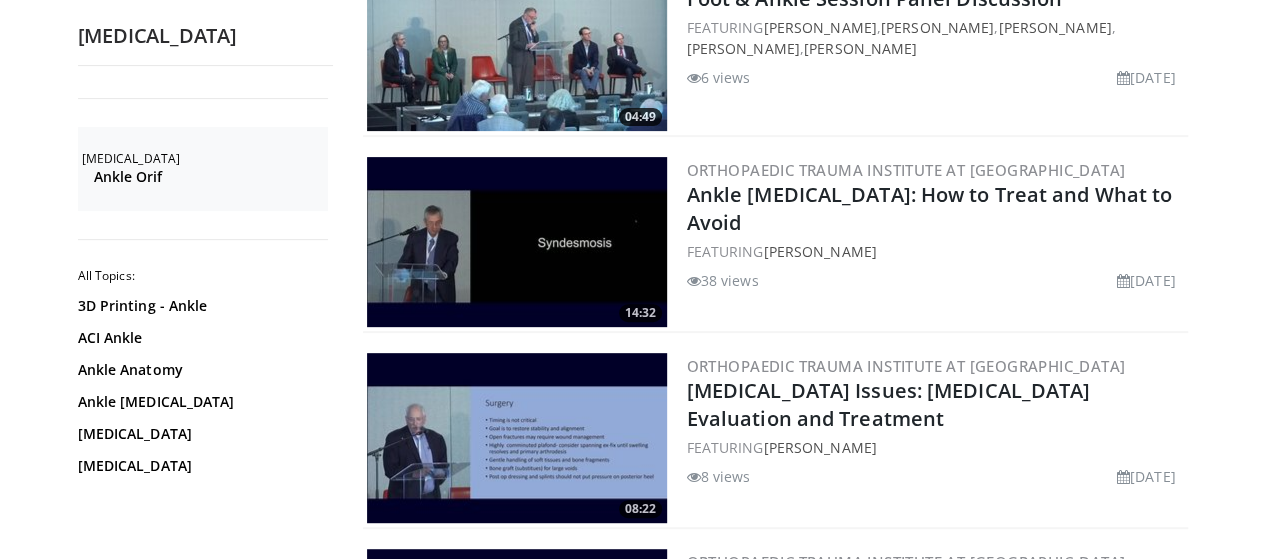 scroll, scrollTop: 0, scrollLeft: 0, axis: both 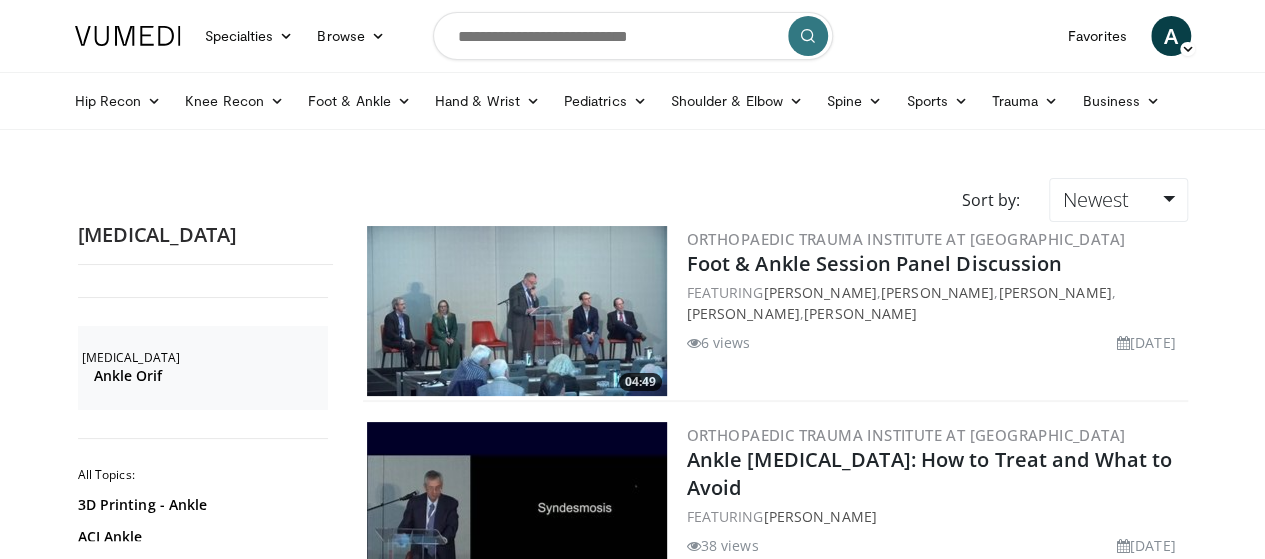 click at bounding box center [633, 36] 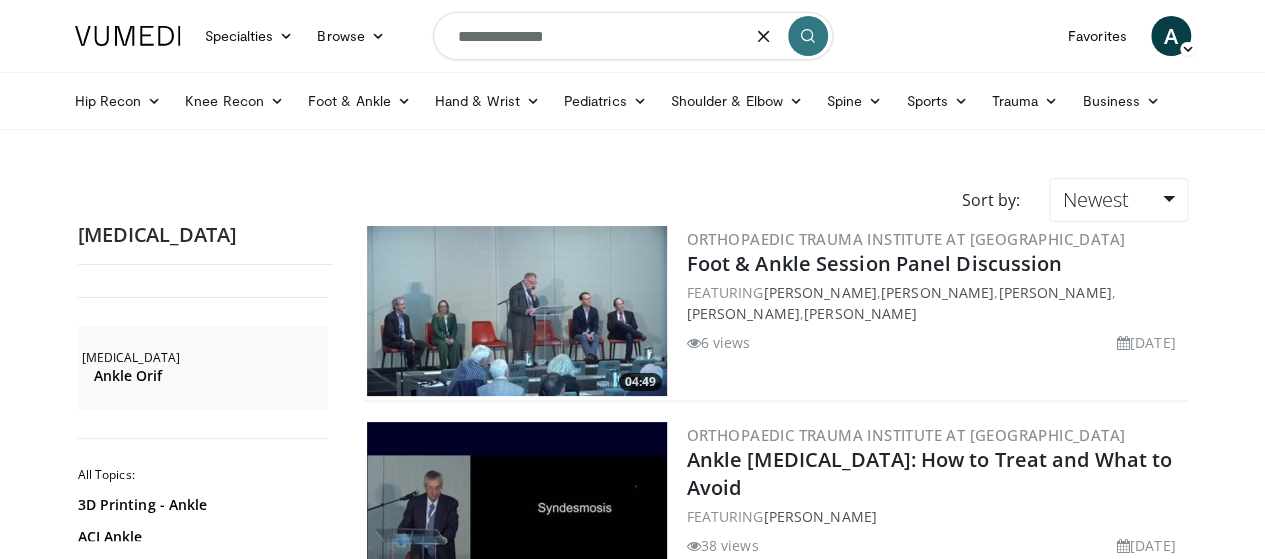 type on "**********" 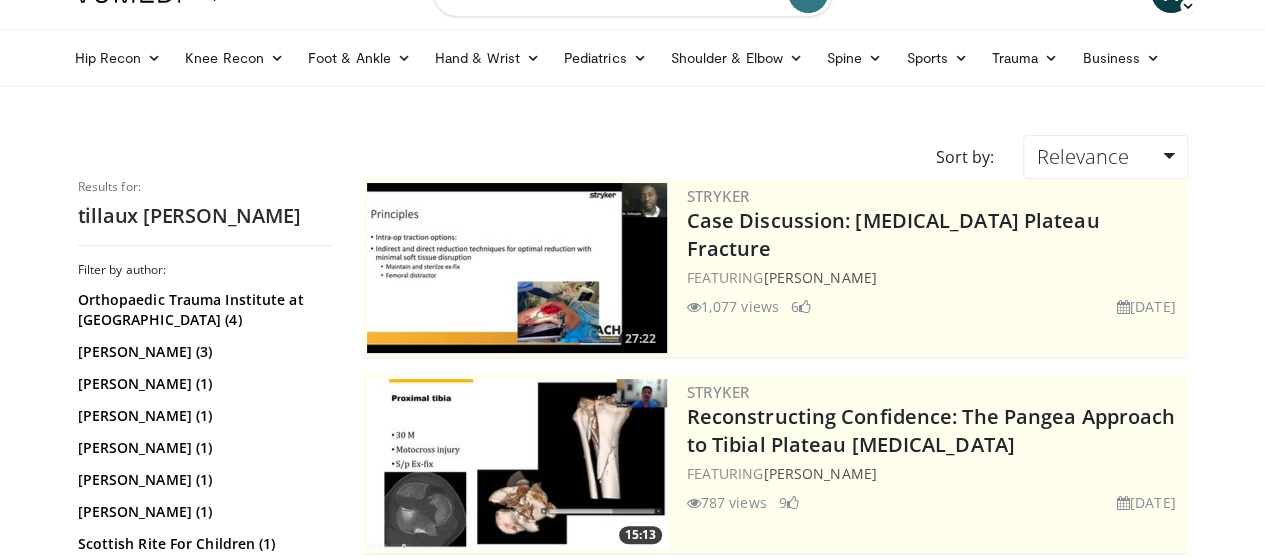 scroll, scrollTop: 0, scrollLeft: 0, axis: both 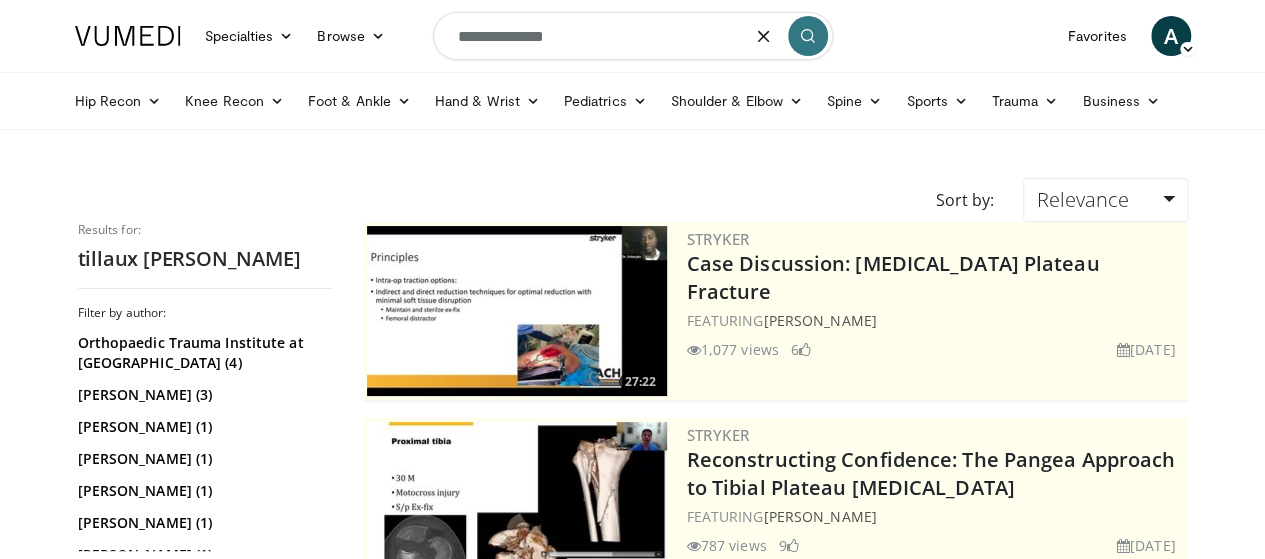 drag, startPoint x: 572, startPoint y: 31, endPoint x: 286, endPoint y: -5, distance: 288.25684 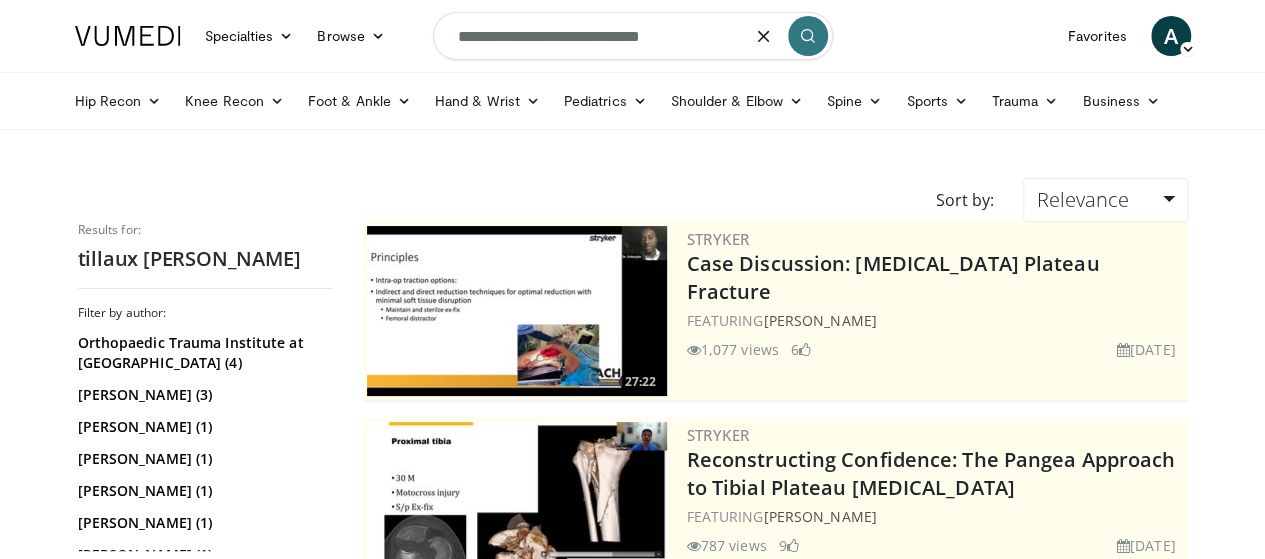 type on "**********" 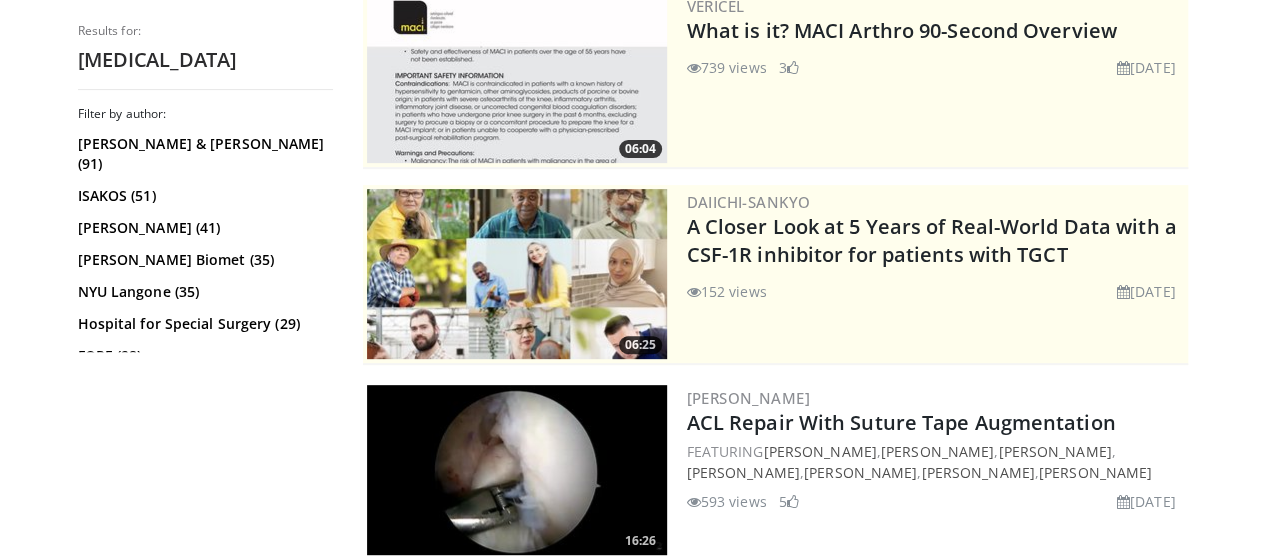 scroll, scrollTop: 0, scrollLeft: 0, axis: both 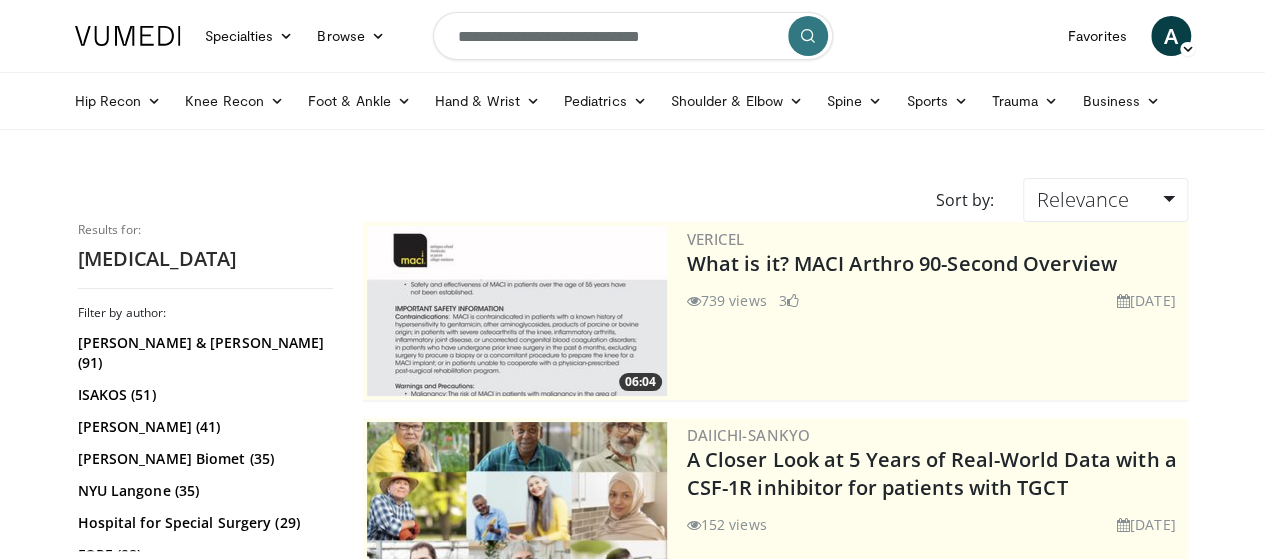 click on "**********" at bounding box center (633, 36) 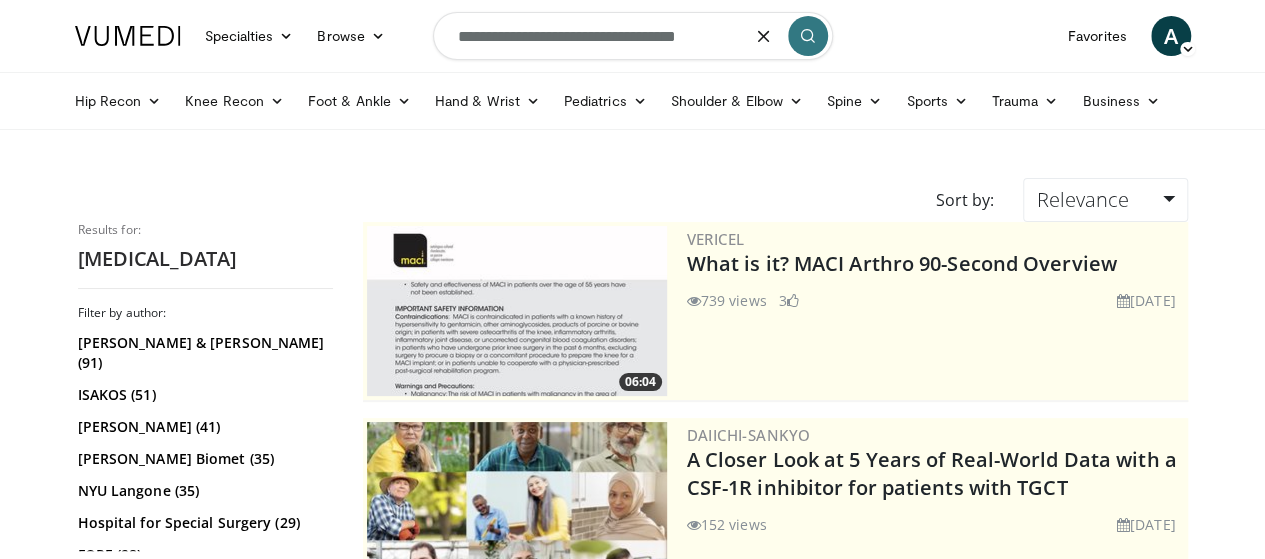 type on "**********" 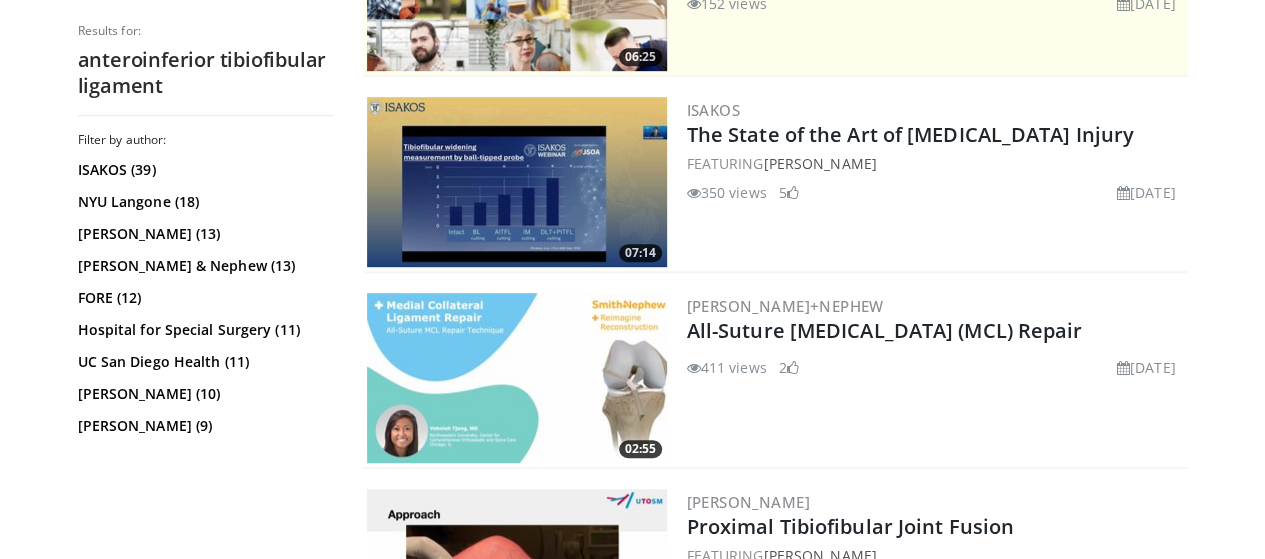 scroll, scrollTop: 0, scrollLeft: 0, axis: both 